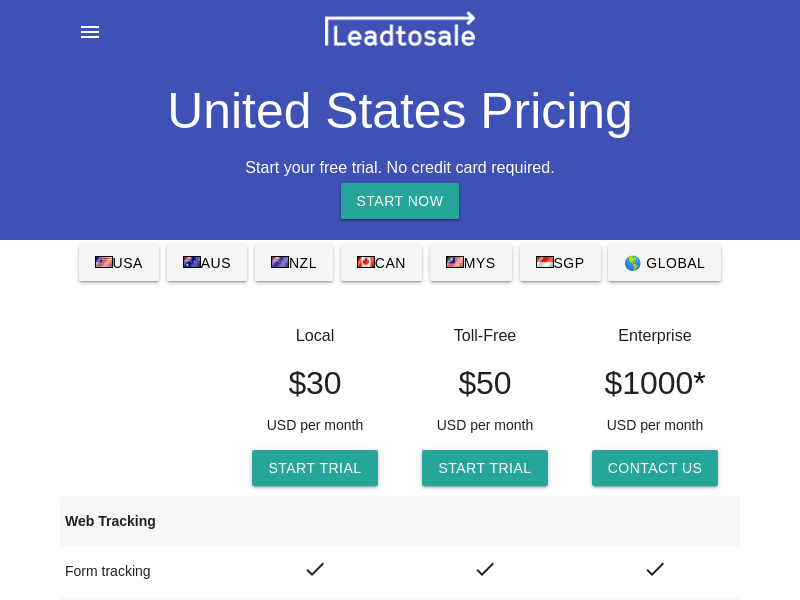 scroll, scrollTop: 0, scrollLeft: 0, axis: both 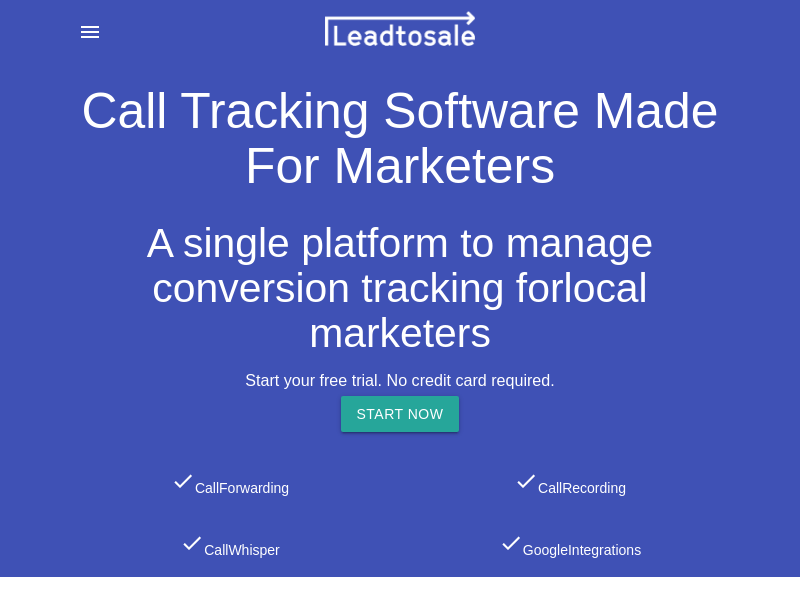 select on "US" 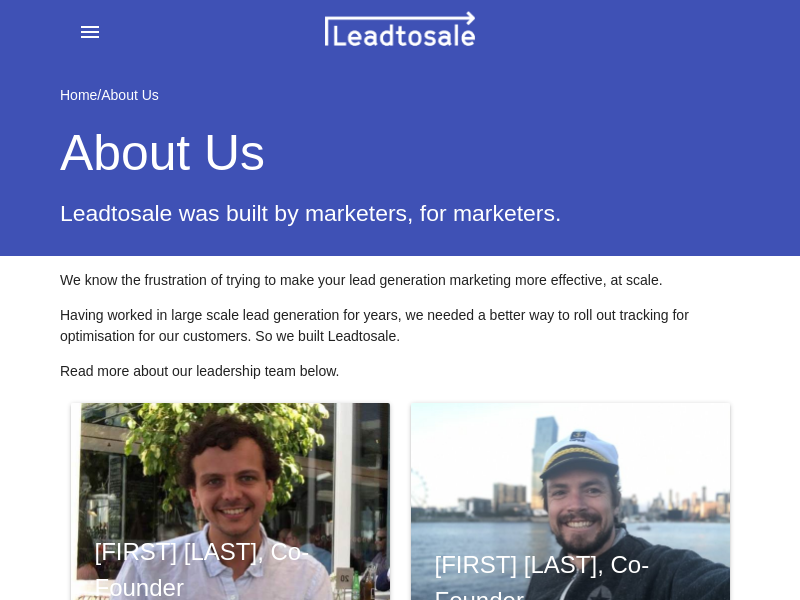 scroll, scrollTop: 0, scrollLeft: 0, axis: both 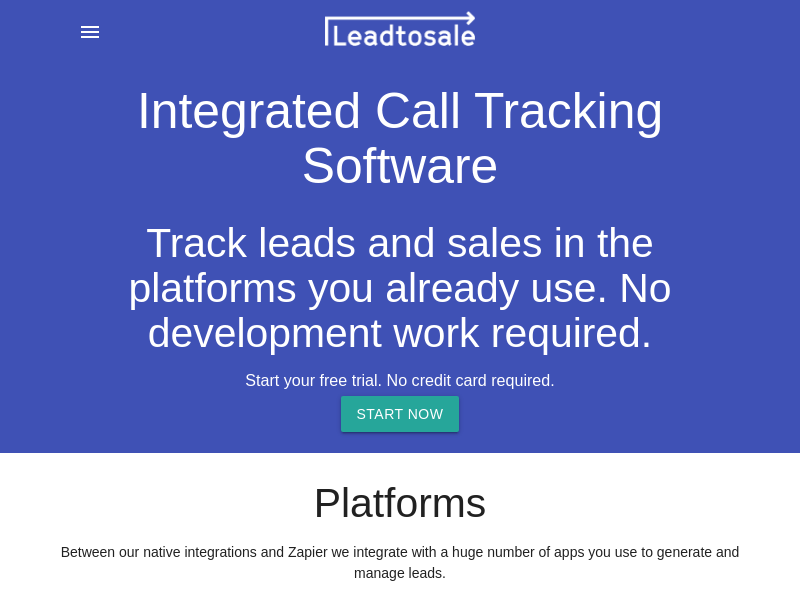 select on "[COUNTRY]" 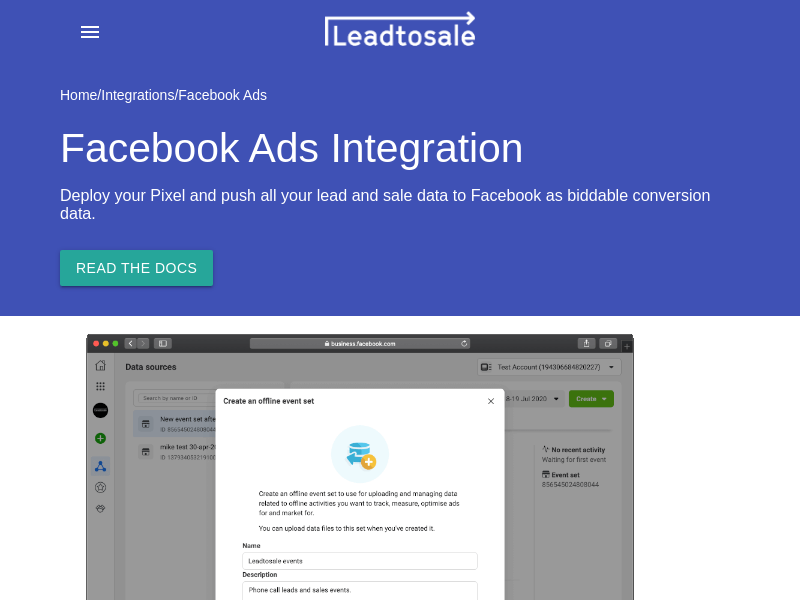 scroll, scrollTop: 0, scrollLeft: 0, axis: both 